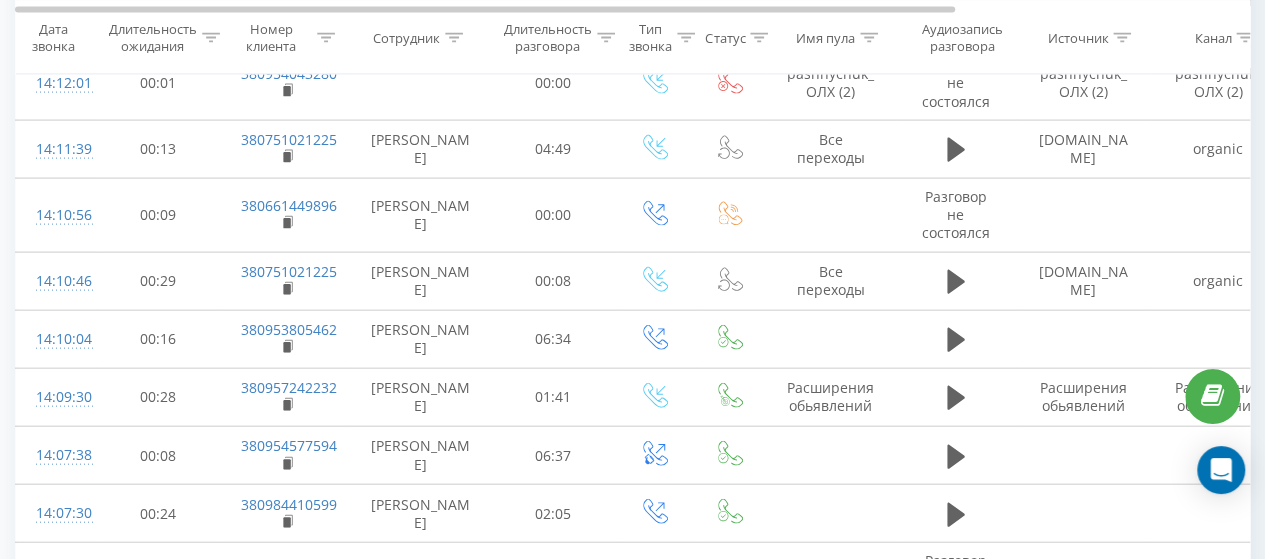 scroll, scrollTop: 3500, scrollLeft: 0, axis: vertical 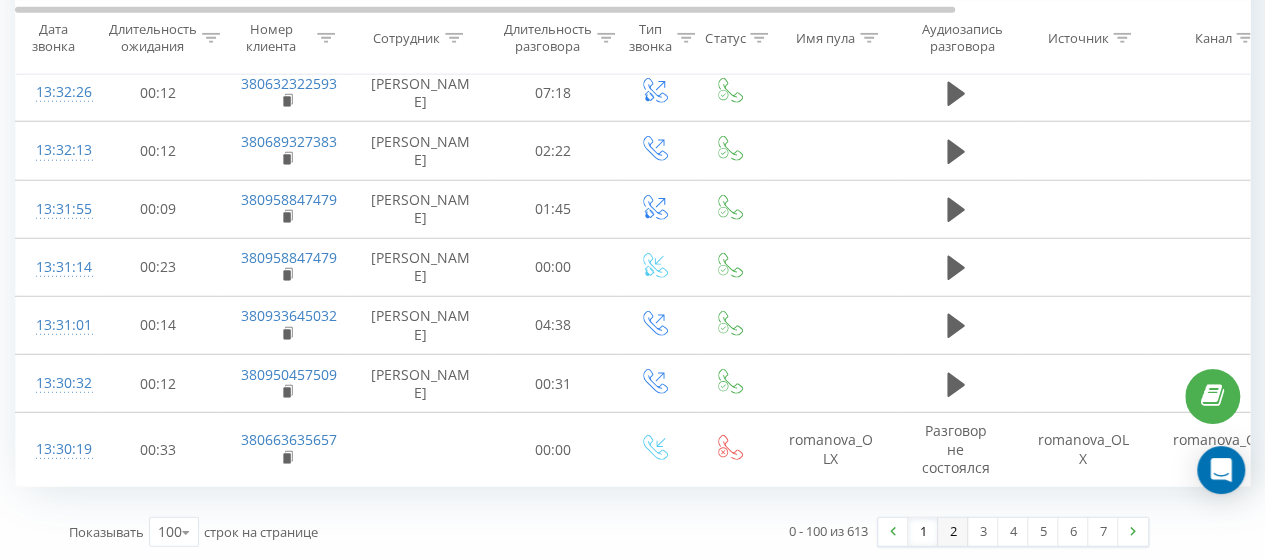 click on "2" at bounding box center [953, 532] 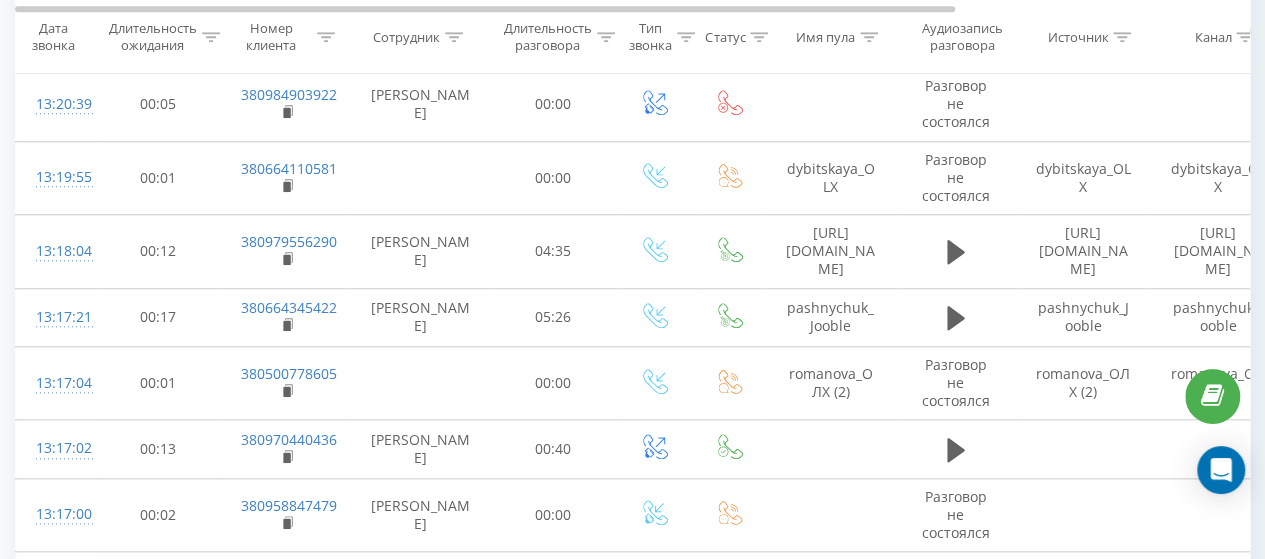 scroll, scrollTop: 732, scrollLeft: 0, axis: vertical 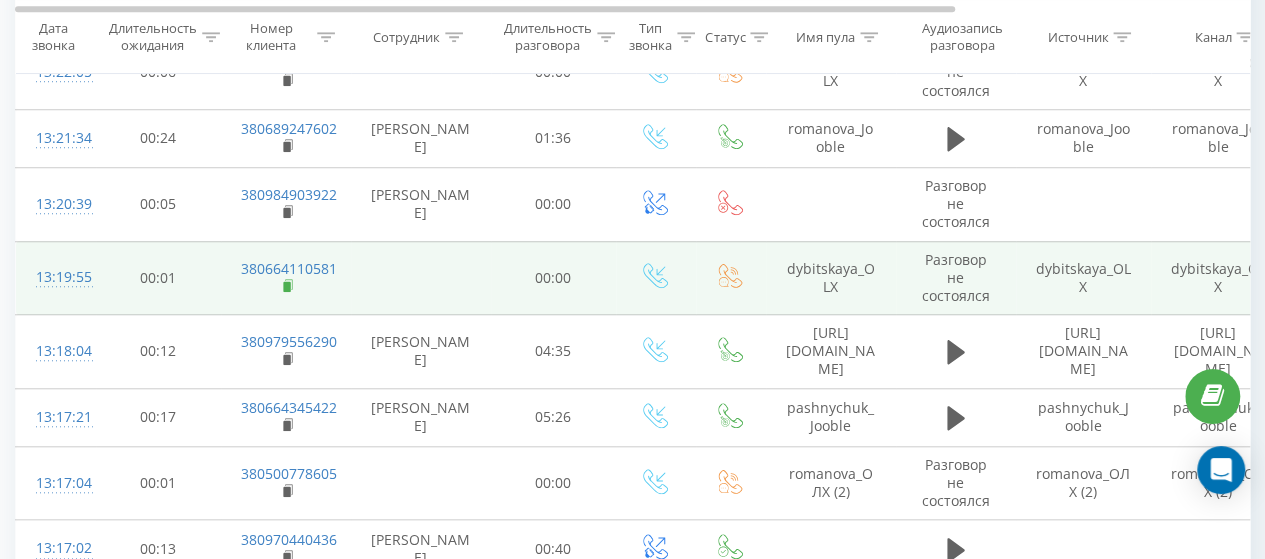 click 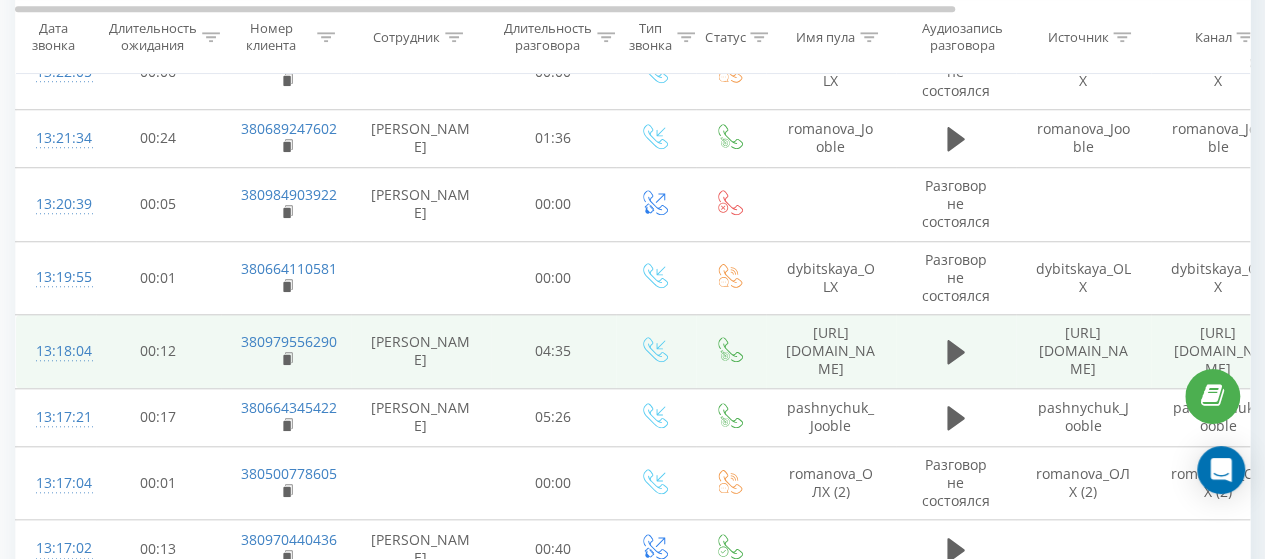 scroll, scrollTop: 632, scrollLeft: 0, axis: vertical 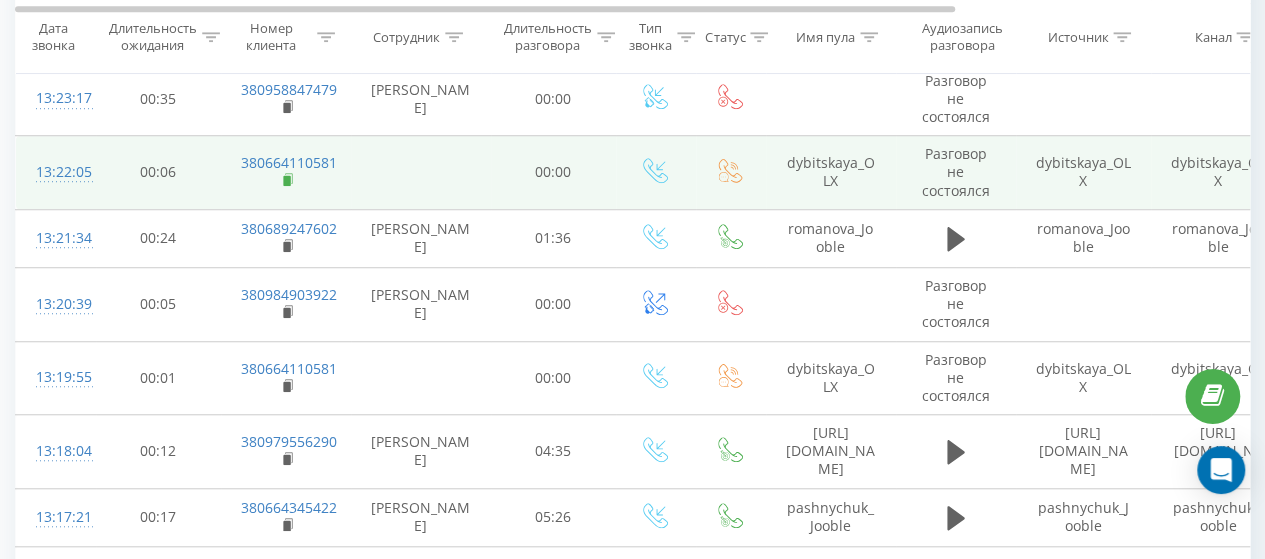 click 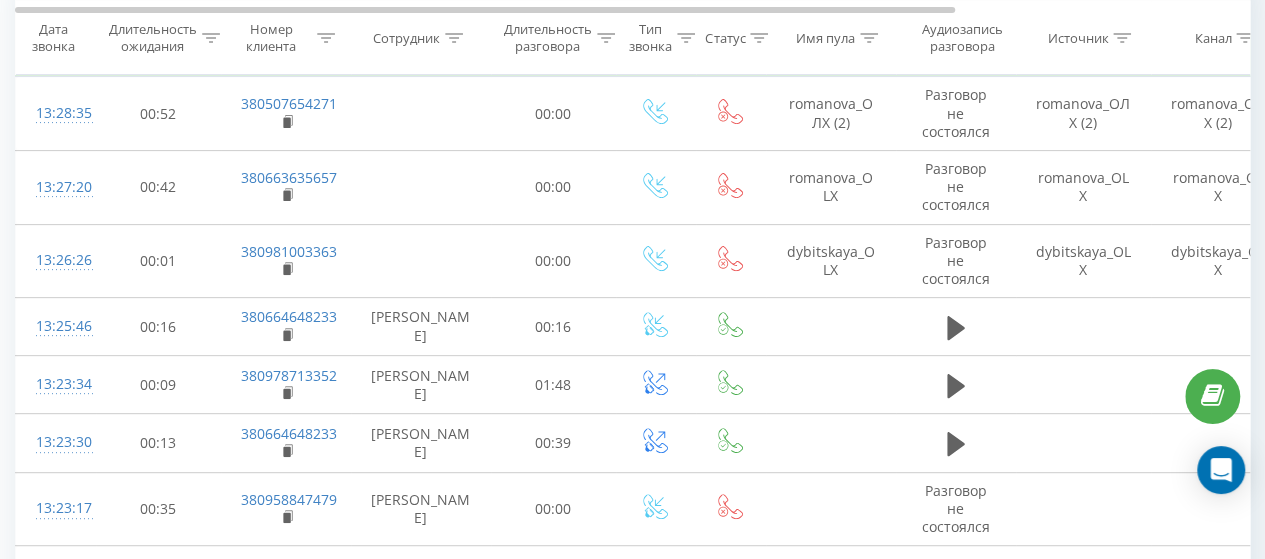 scroll, scrollTop: 132, scrollLeft: 0, axis: vertical 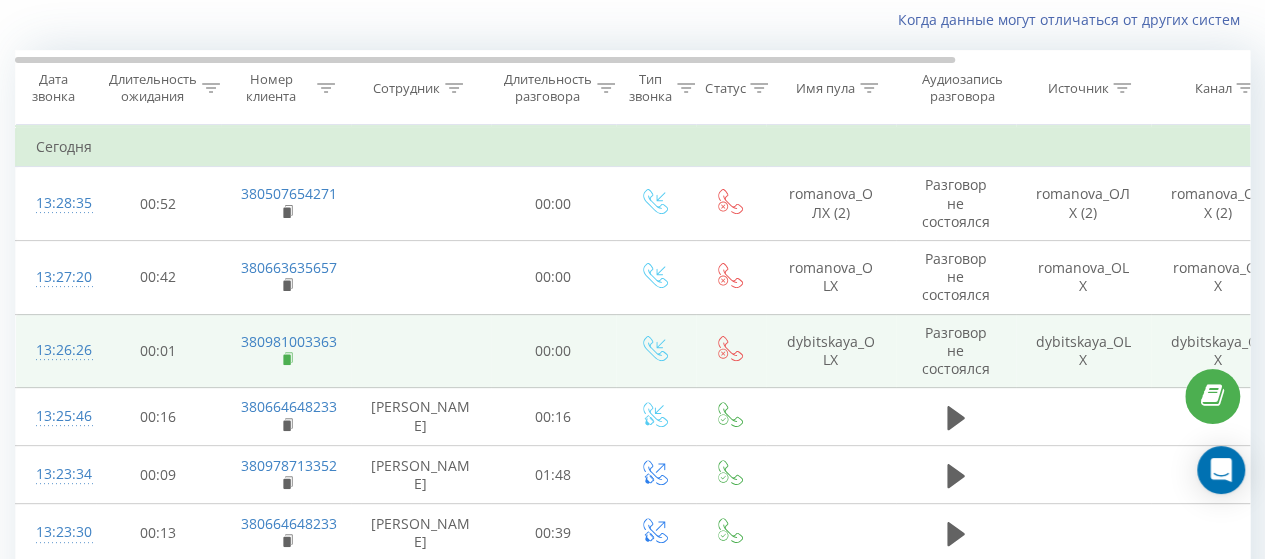 click 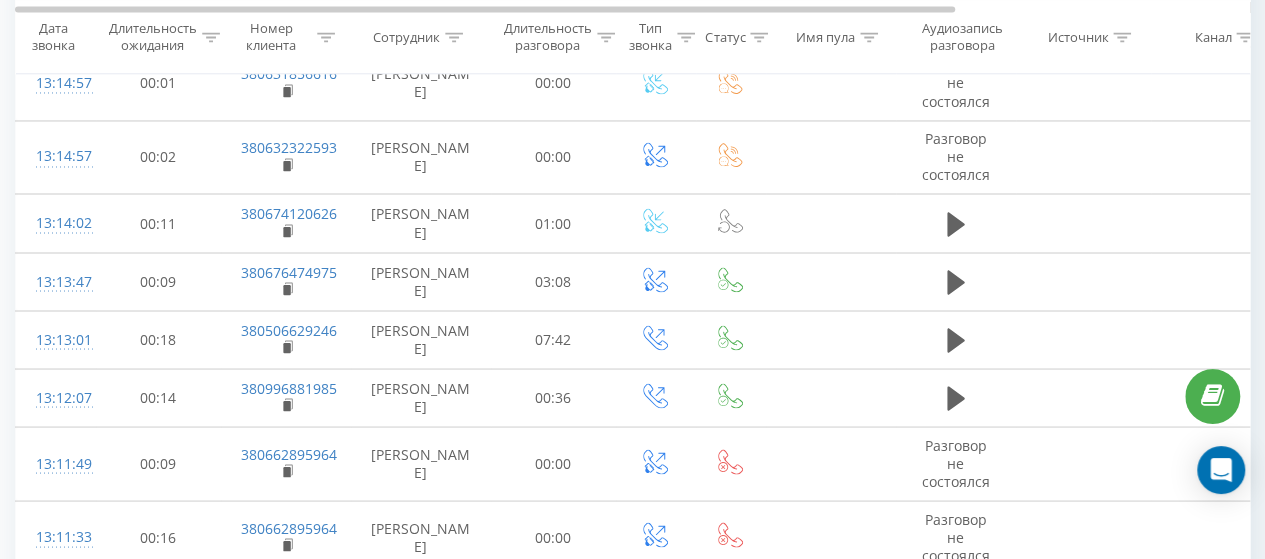 scroll, scrollTop: 6323, scrollLeft: 0, axis: vertical 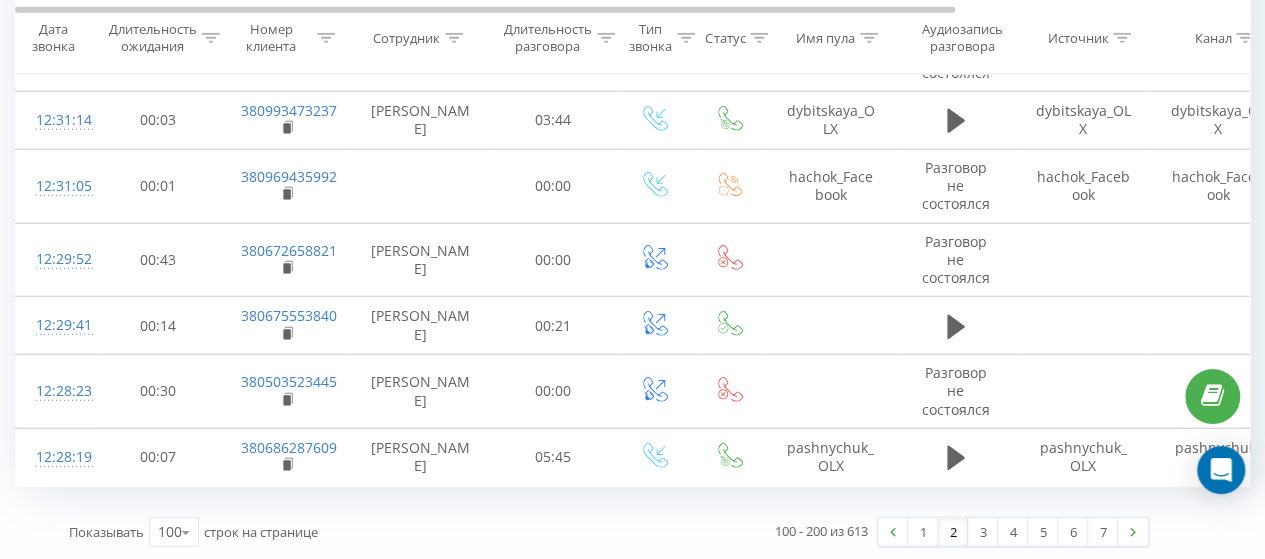click on "1" at bounding box center [923, 532] 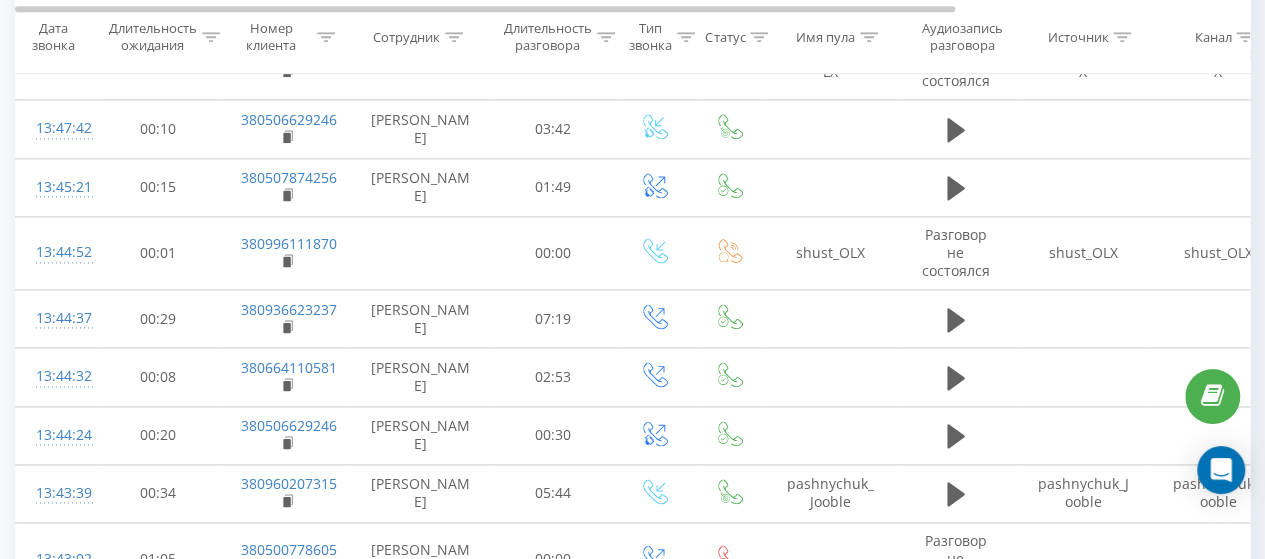scroll, scrollTop: 4931, scrollLeft: 0, axis: vertical 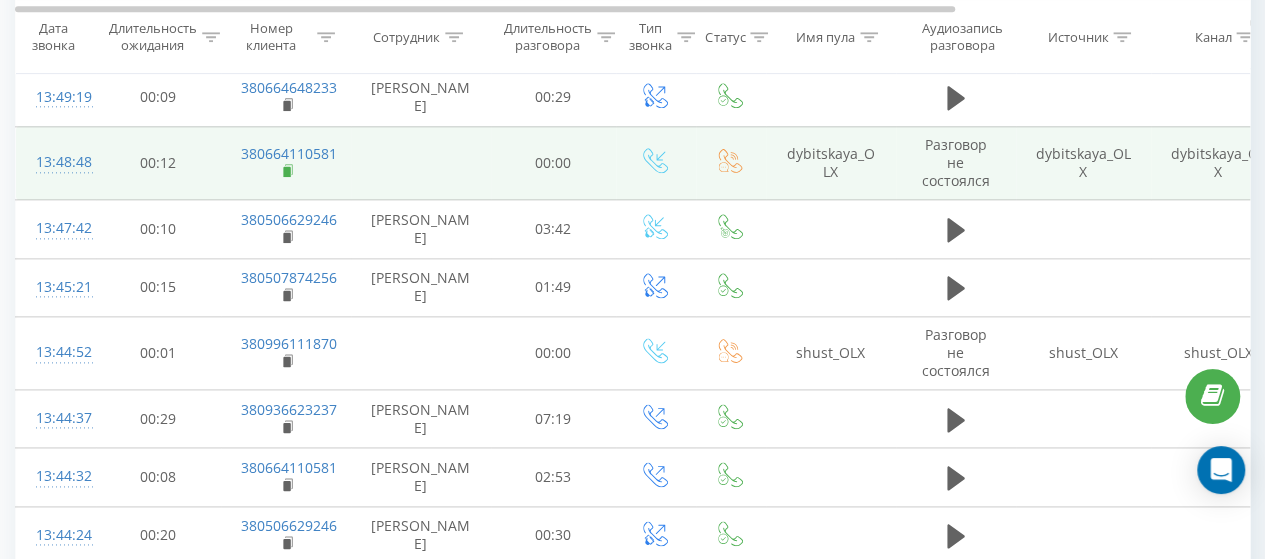 click 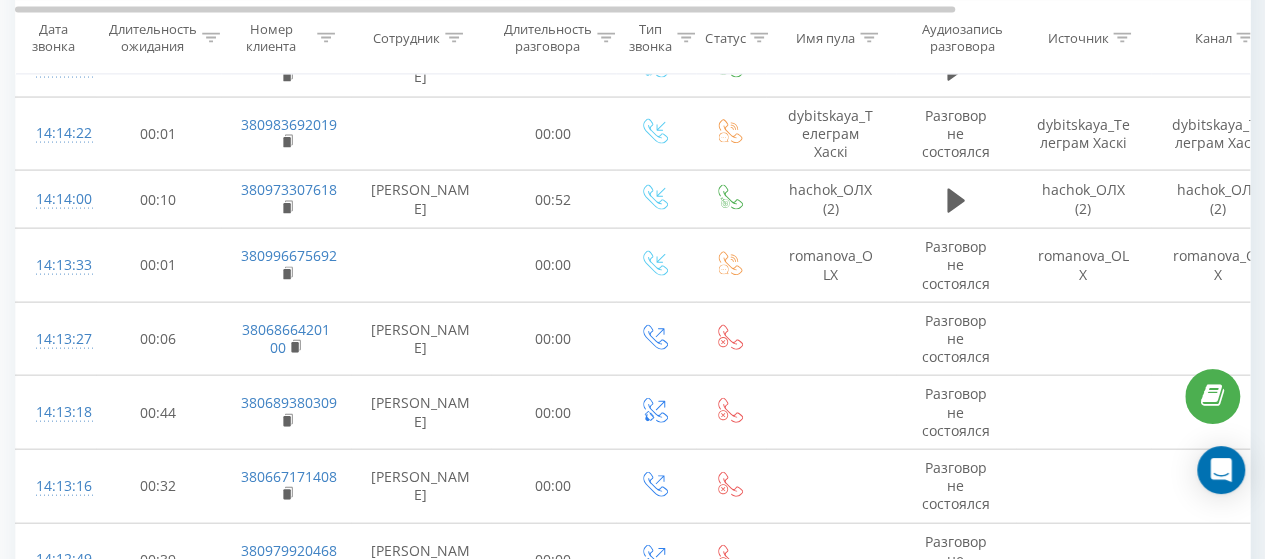 scroll, scrollTop: 1931, scrollLeft: 0, axis: vertical 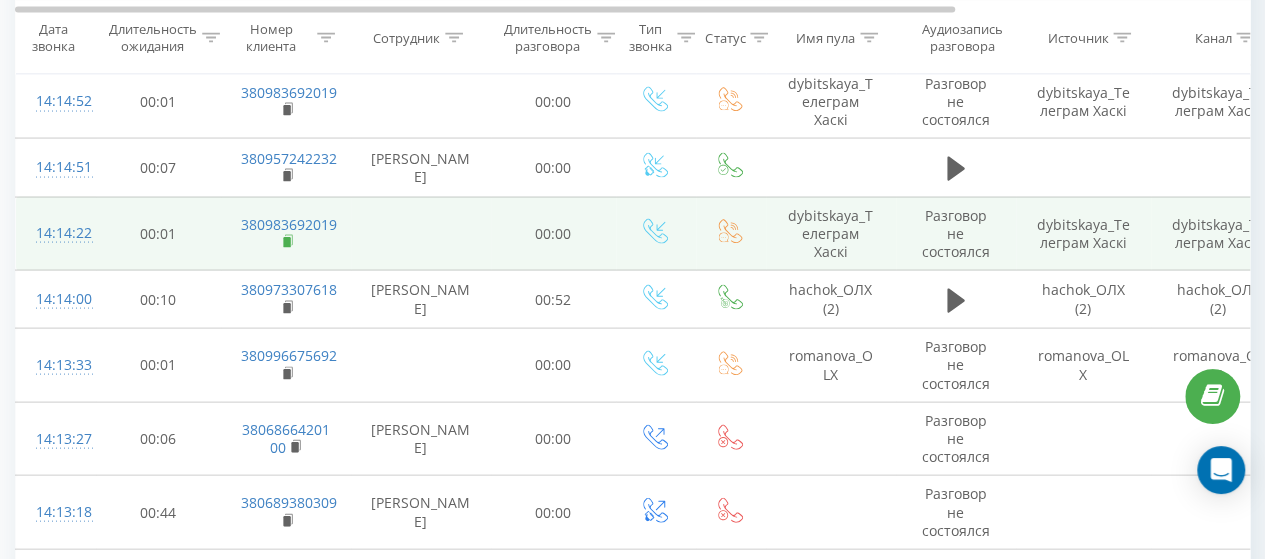 click 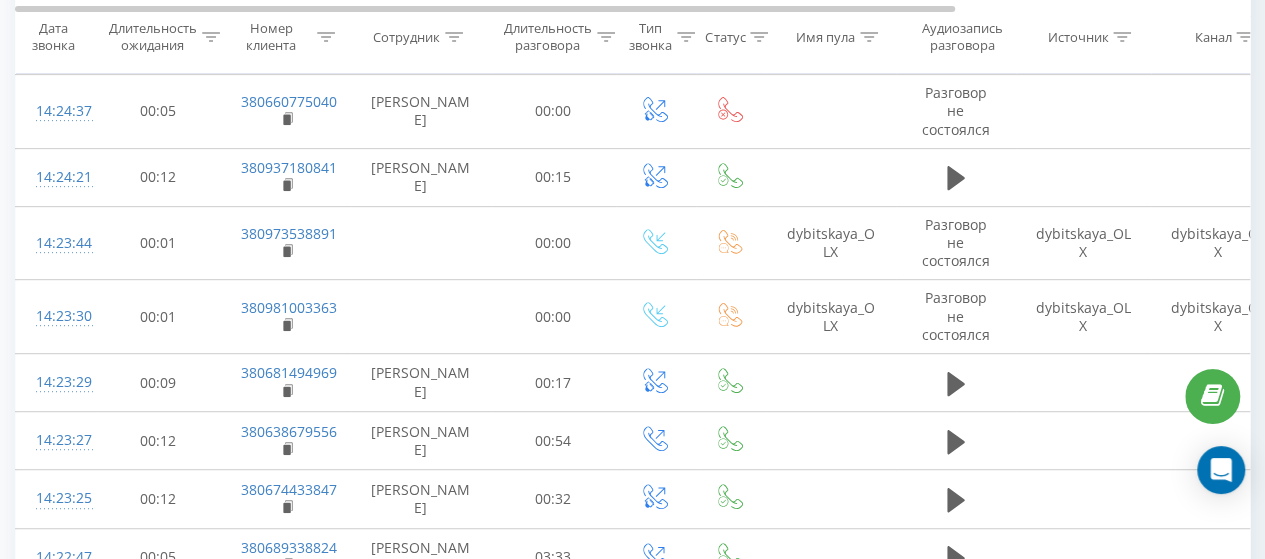 scroll, scrollTop: 331, scrollLeft: 0, axis: vertical 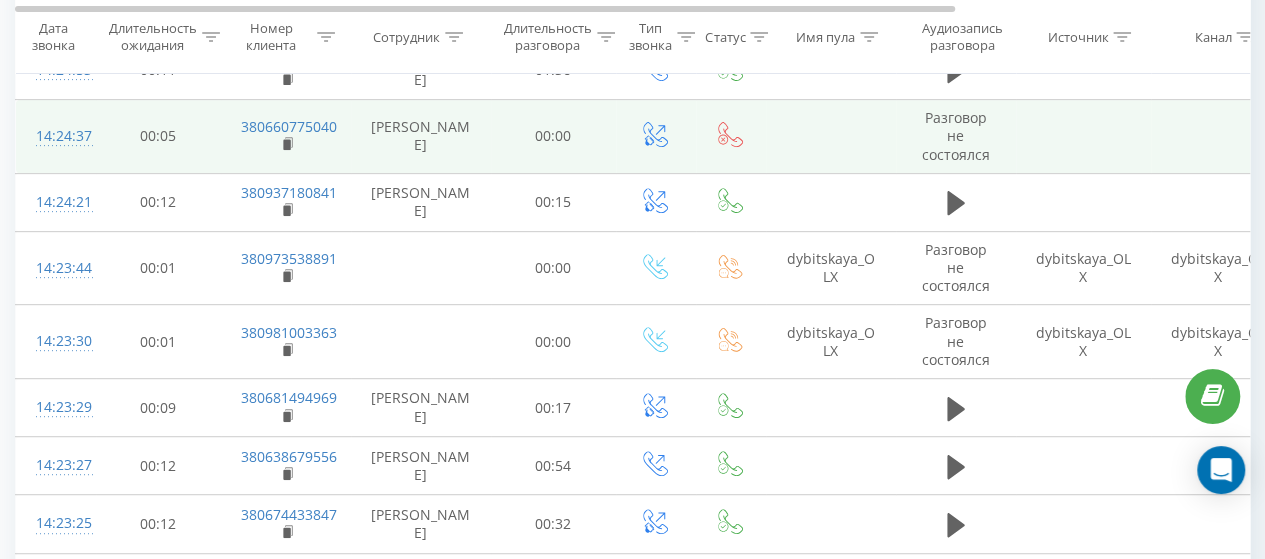drag, startPoint x: 288, startPoint y: 345, endPoint x: 490, endPoint y: 134, distance: 292.10443 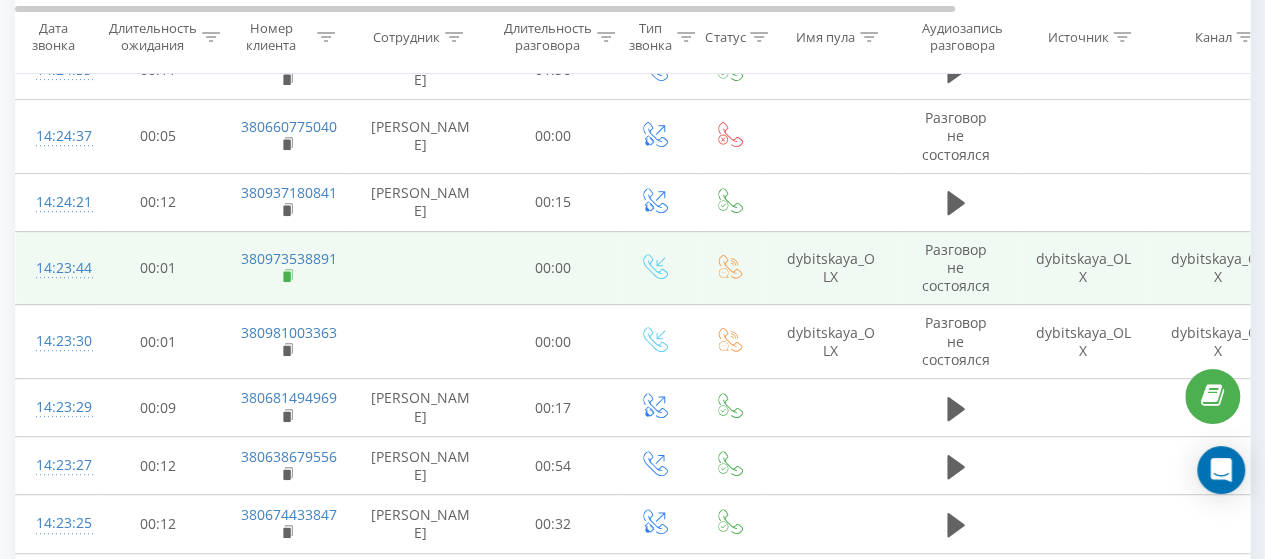 click 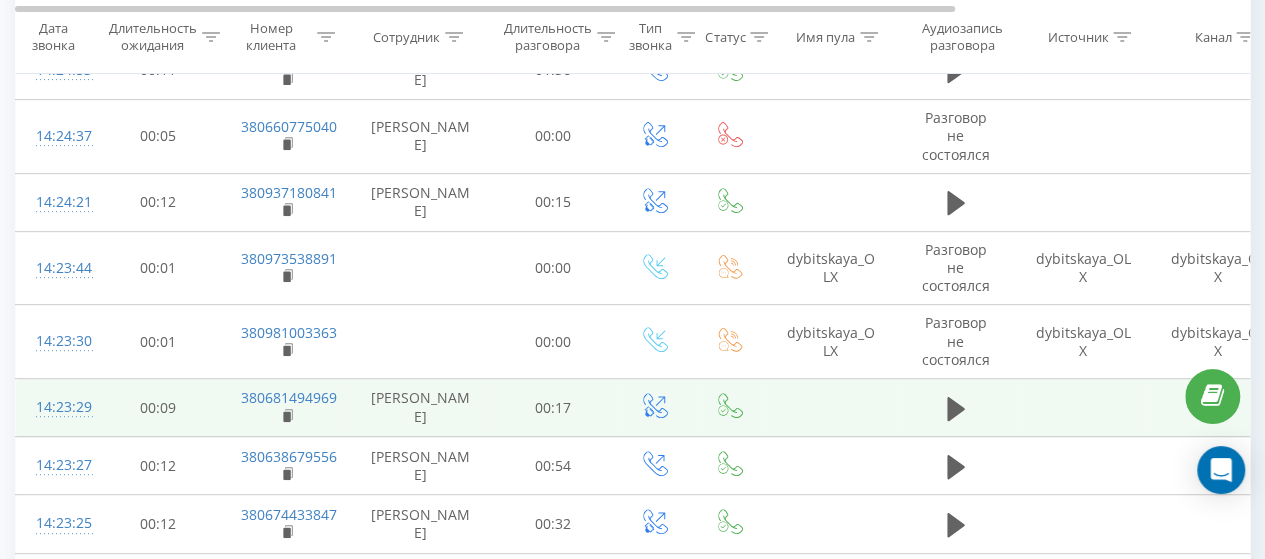 scroll, scrollTop: 31, scrollLeft: 0, axis: vertical 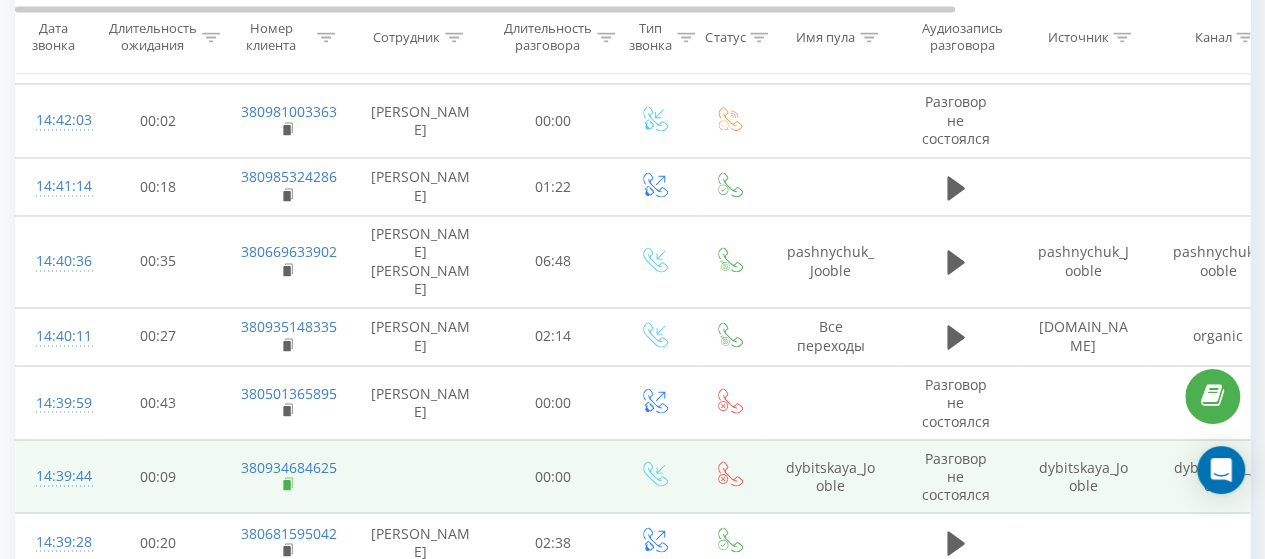 click 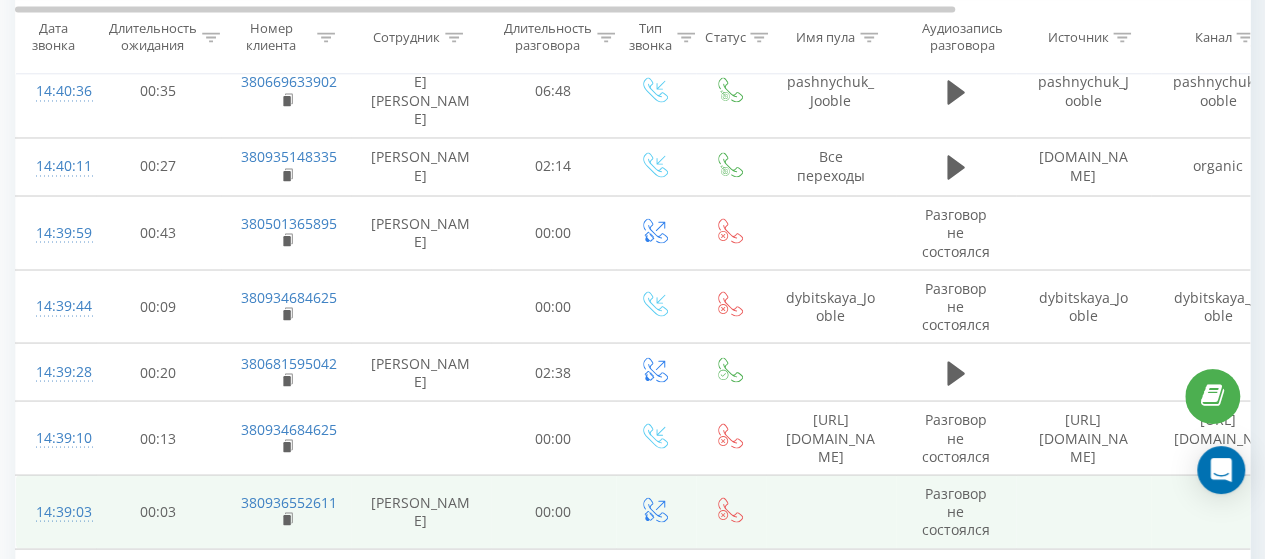 scroll, scrollTop: 1726, scrollLeft: 0, axis: vertical 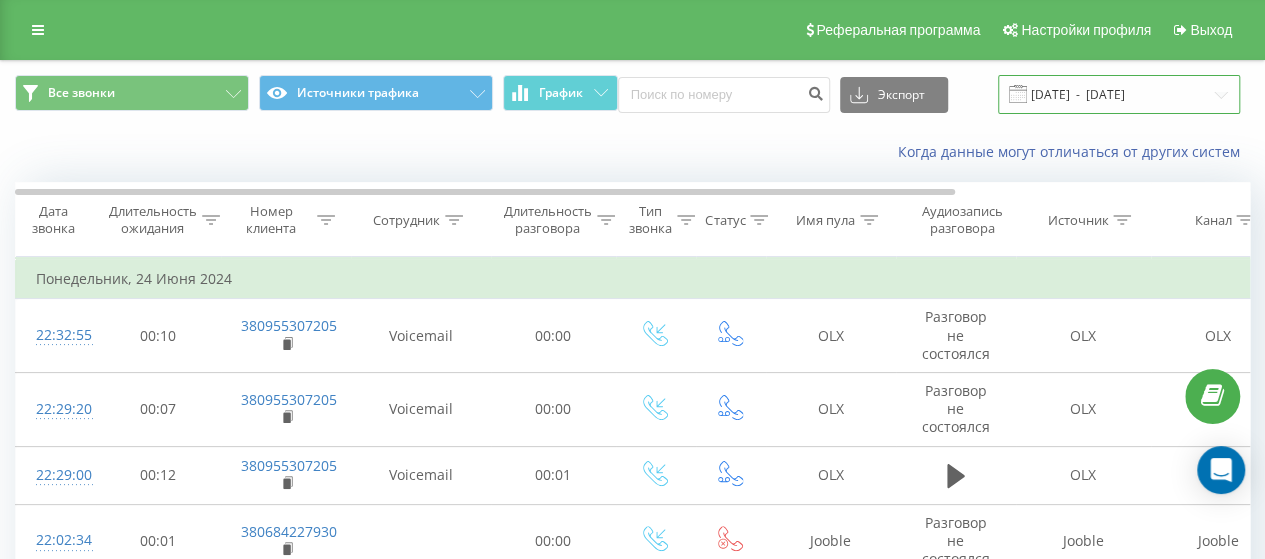 click on "24.05.2024  -  24.06.2024" at bounding box center [1119, 94] 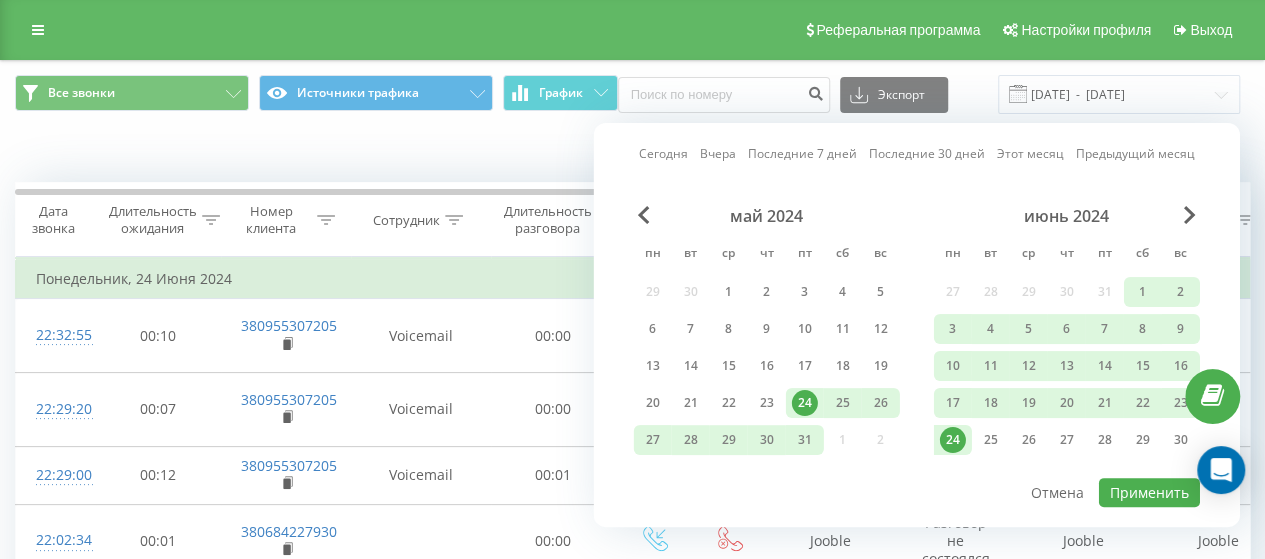 click on "Сегодня" at bounding box center (663, 153) 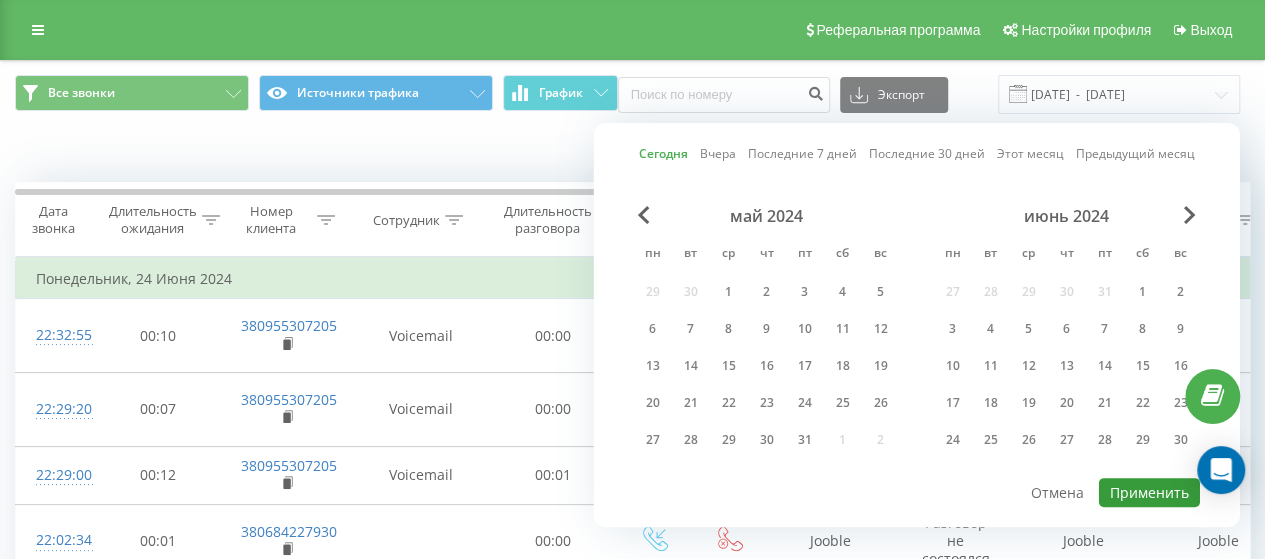 drag, startPoint x: 1146, startPoint y: 487, endPoint x: 1026, endPoint y: 485, distance: 120.01666 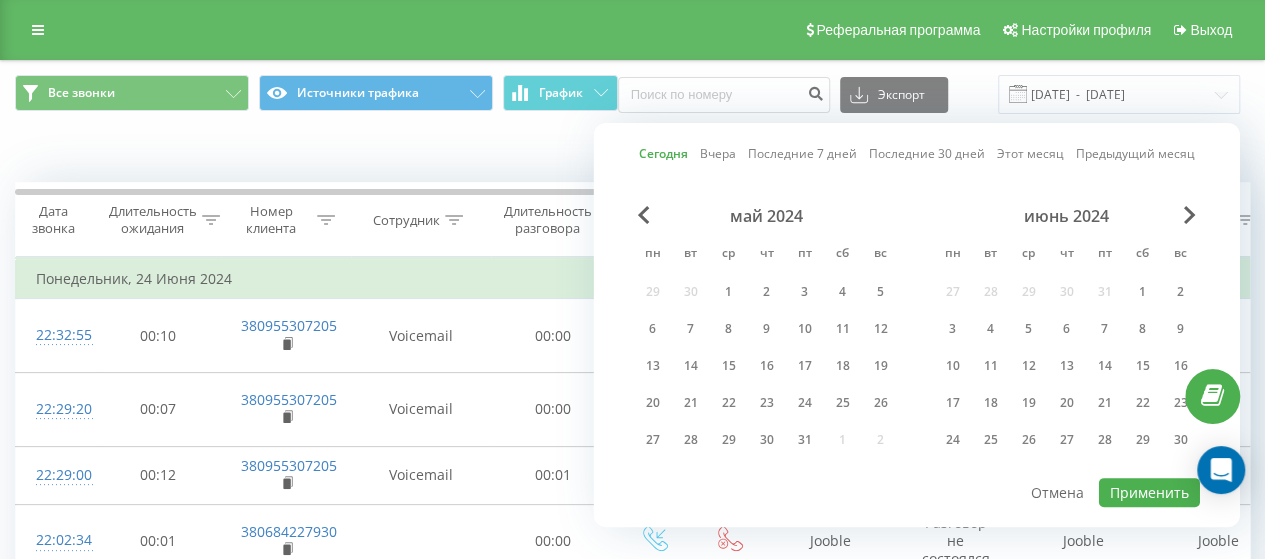 type on "[DATE]  -  [DATE]" 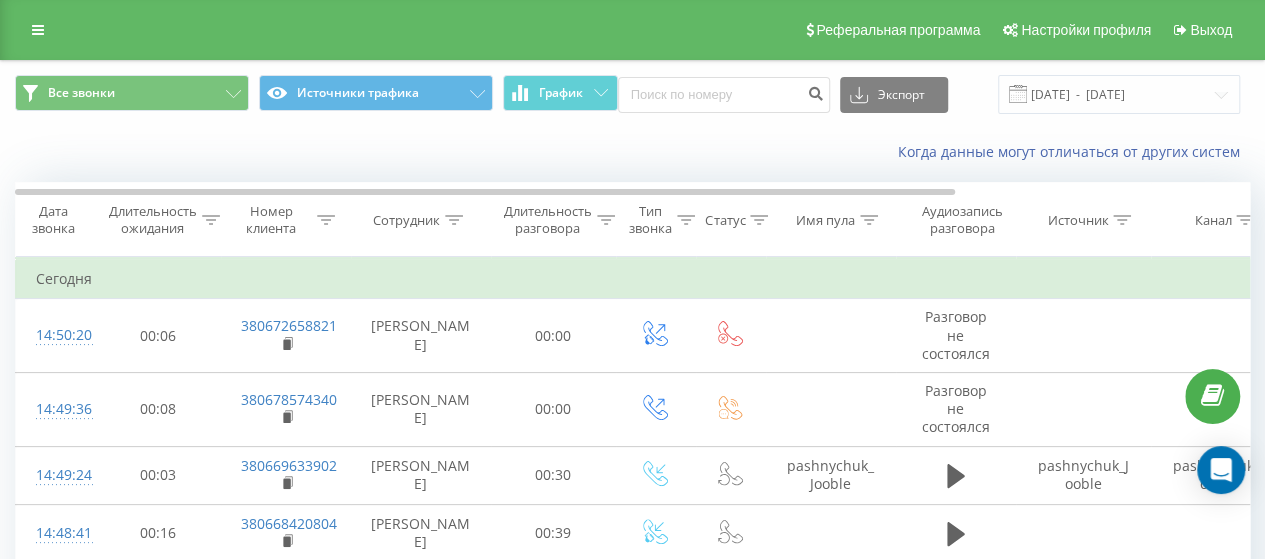 click 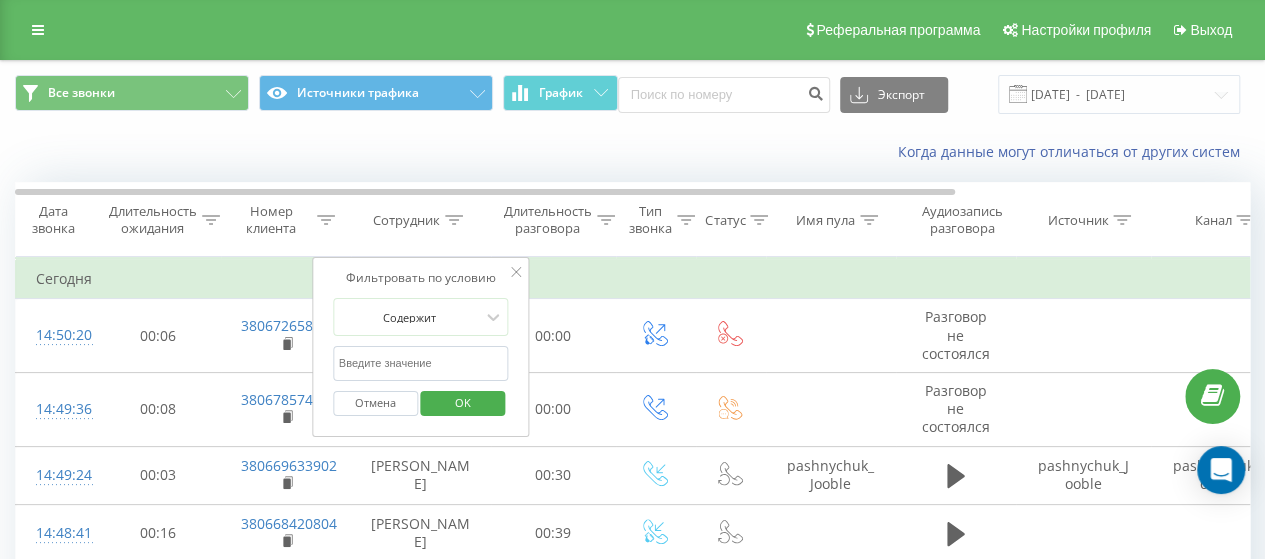 click at bounding box center [421, 363] 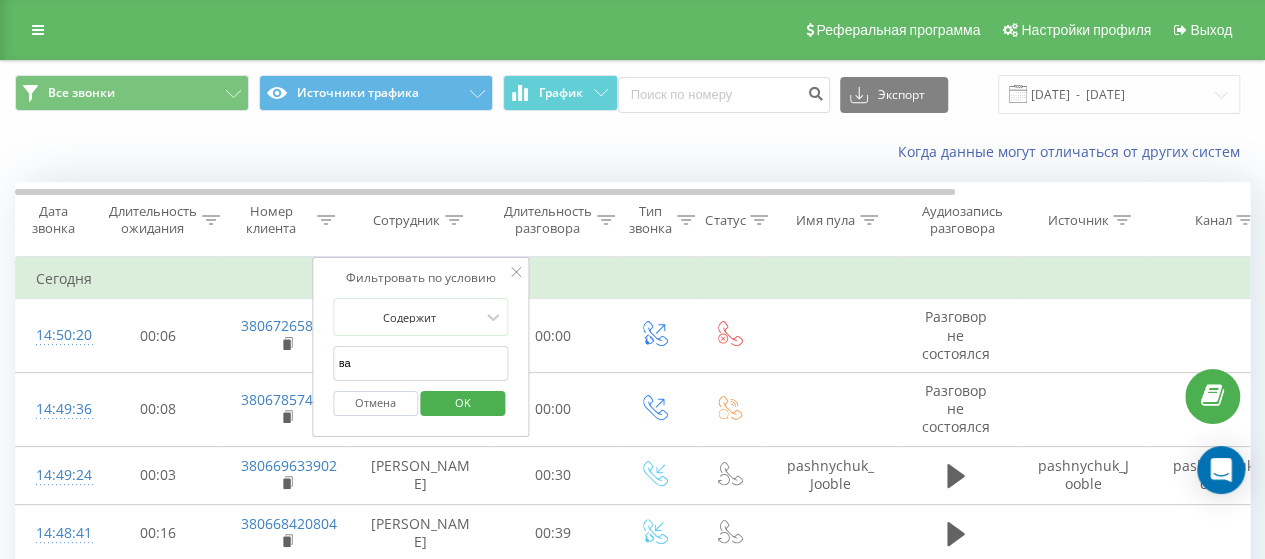 type on "валерія" 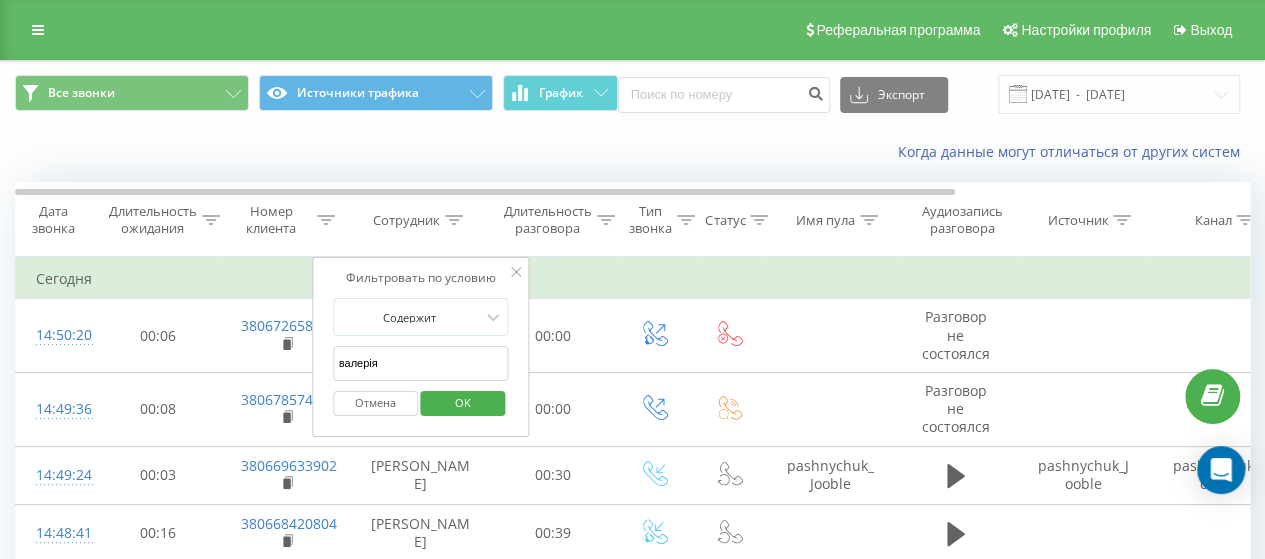 click on "OK" at bounding box center (463, 402) 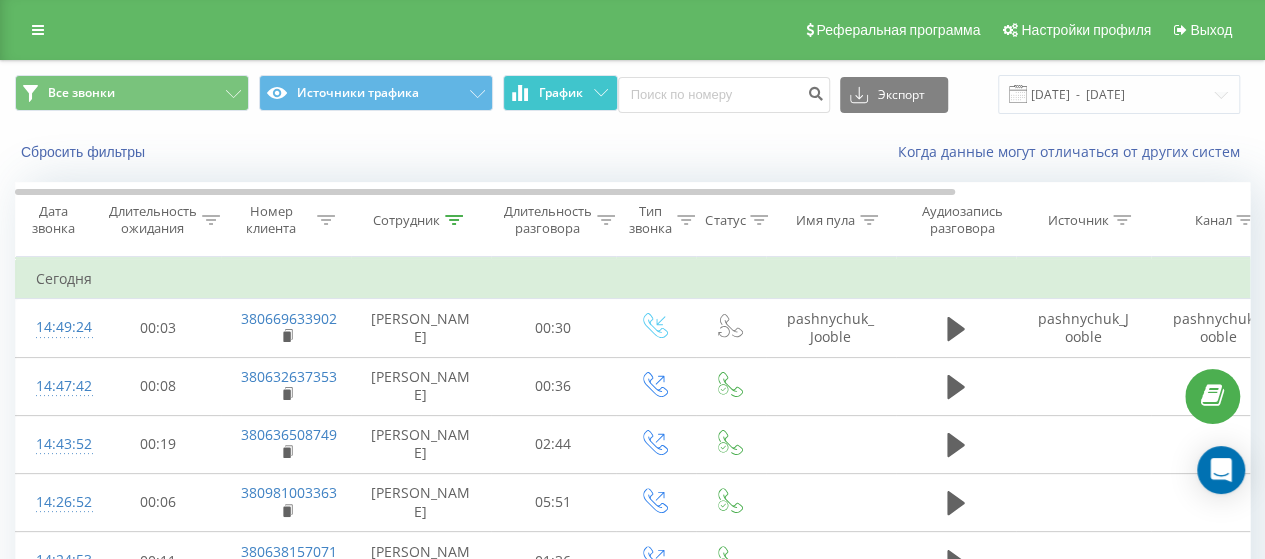click on "График" at bounding box center [560, 93] 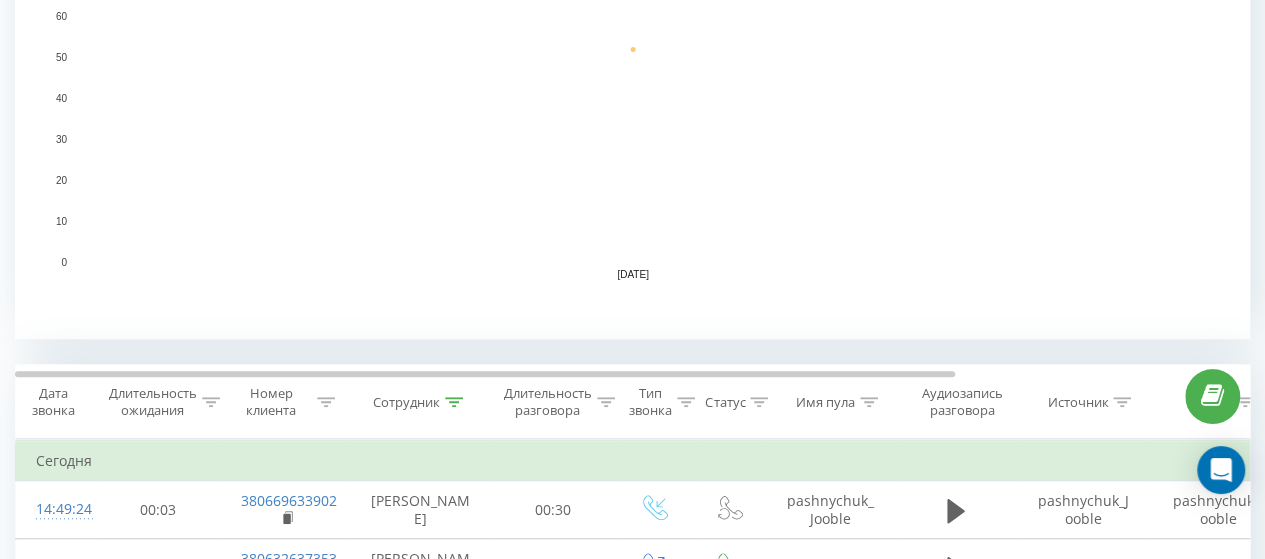 scroll, scrollTop: 500, scrollLeft: 0, axis: vertical 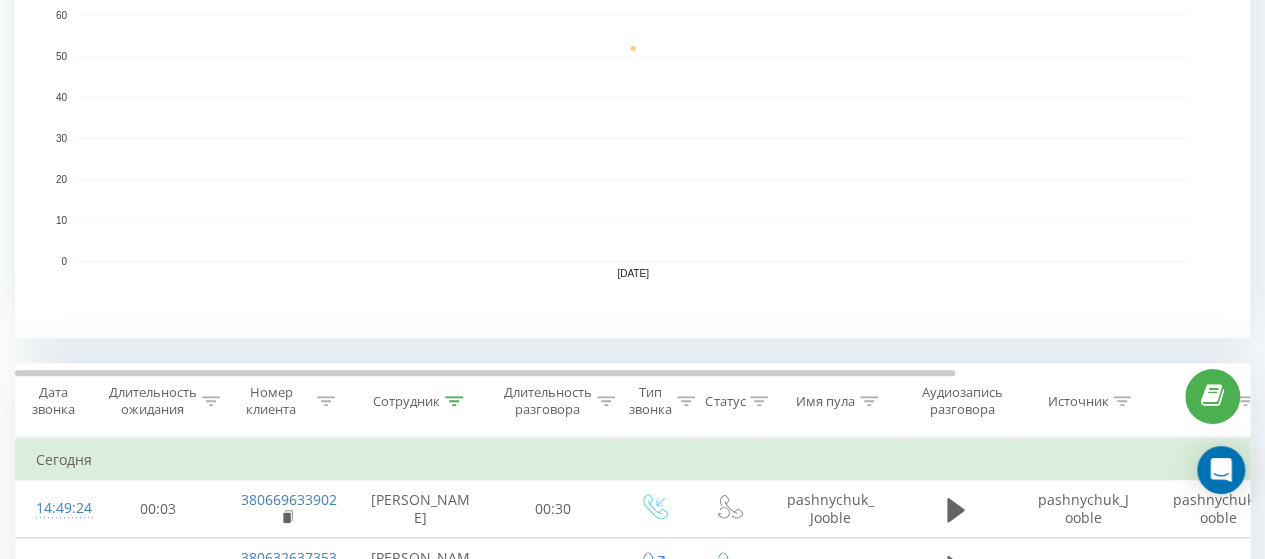 click 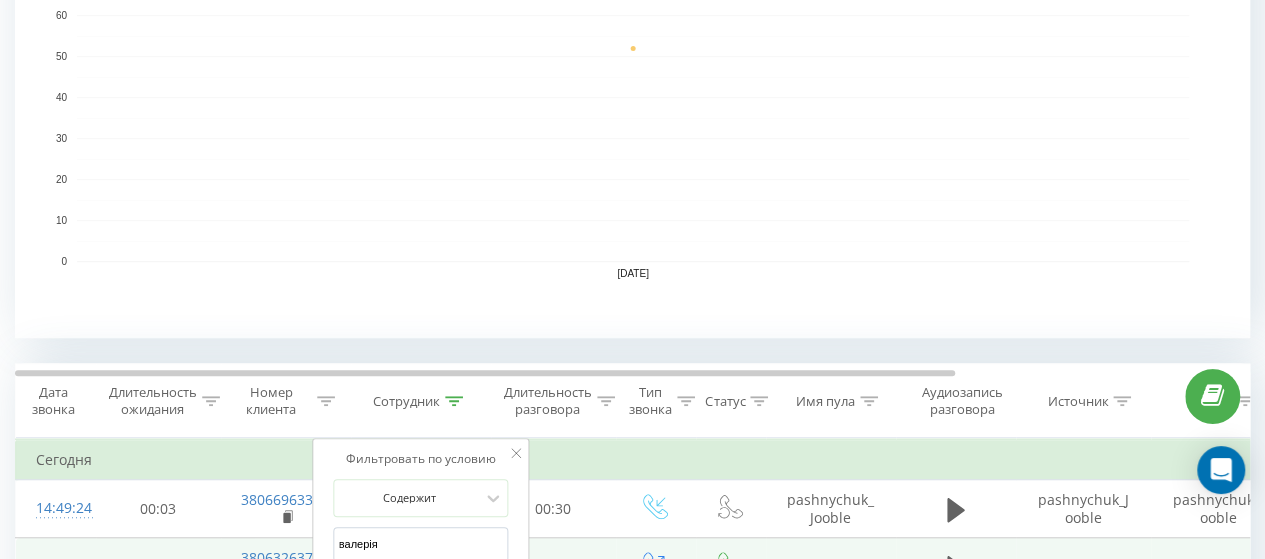drag, startPoint x: 415, startPoint y: 533, endPoint x: 278, endPoint y: 543, distance: 137.36447 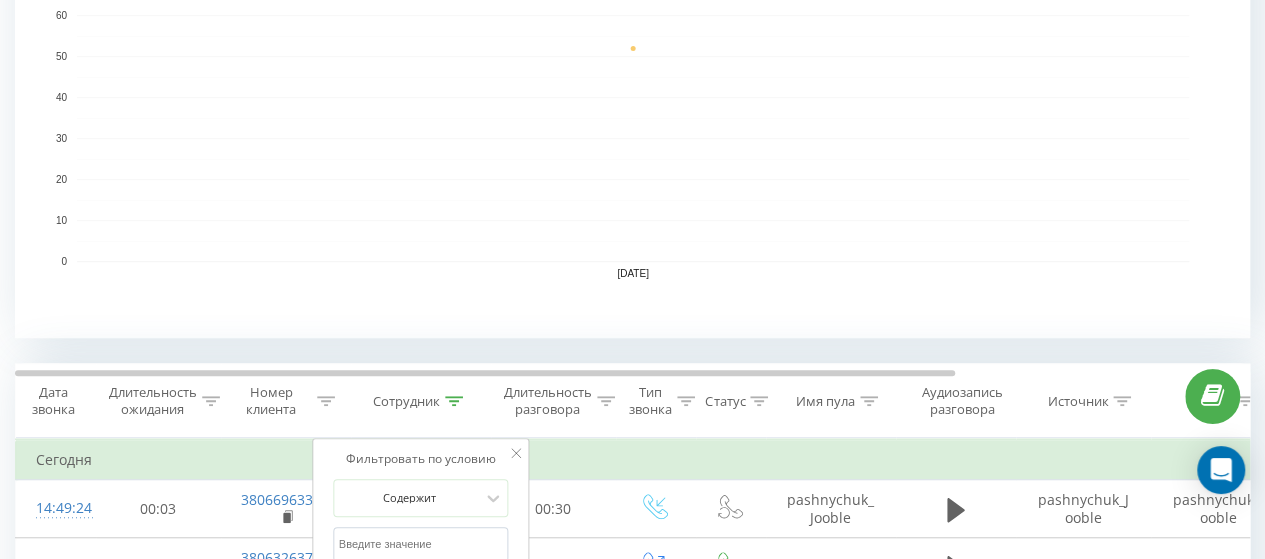 click on "OK" at bounding box center [463, 584] 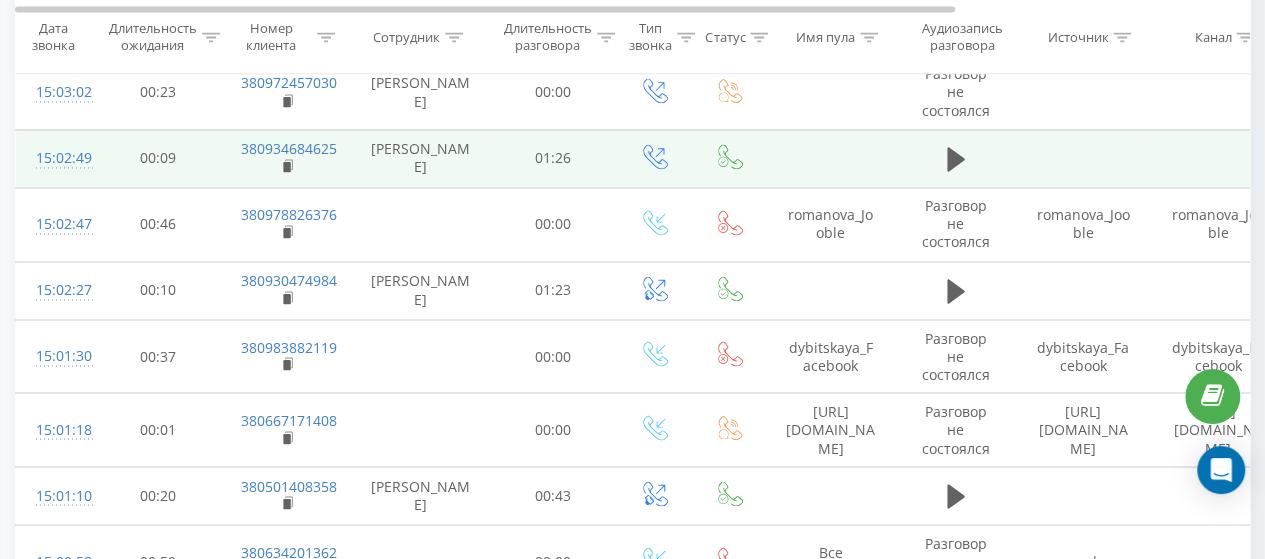 scroll, scrollTop: 1600, scrollLeft: 0, axis: vertical 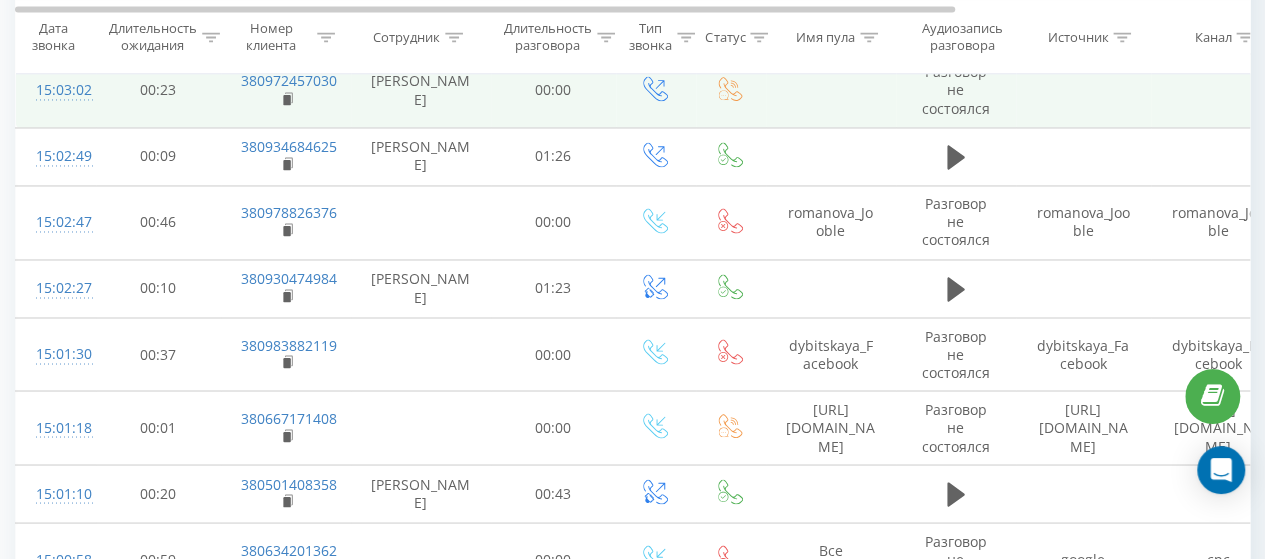 drag, startPoint x: 287, startPoint y: 226, endPoint x: 491, endPoint y: 101, distance: 239.25092 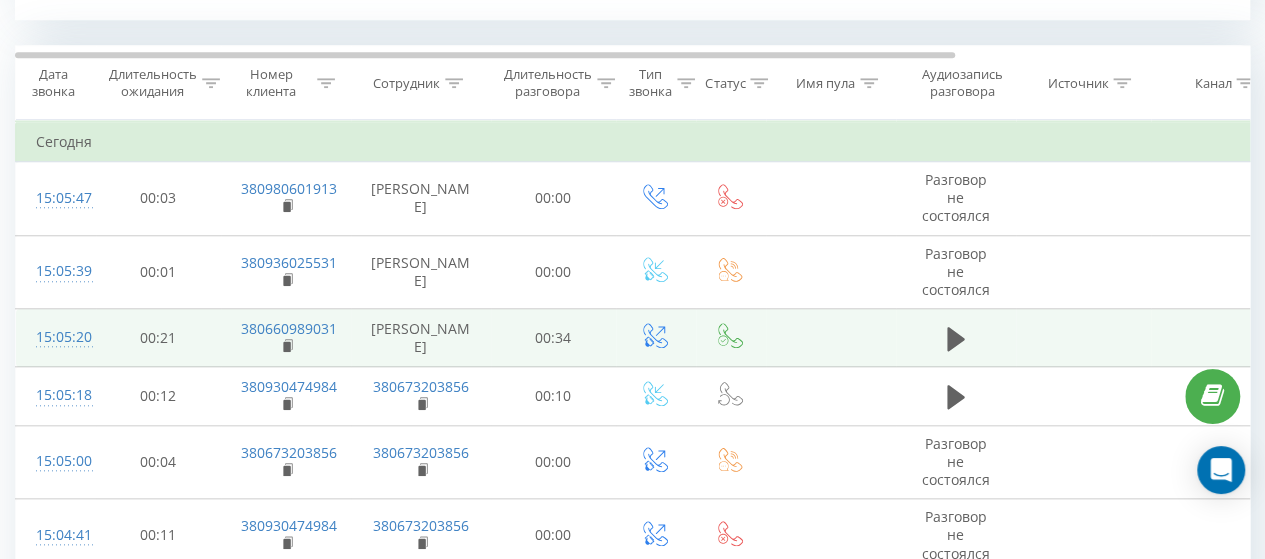 scroll, scrollTop: 900, scrollLeft: 0, axis: vertical 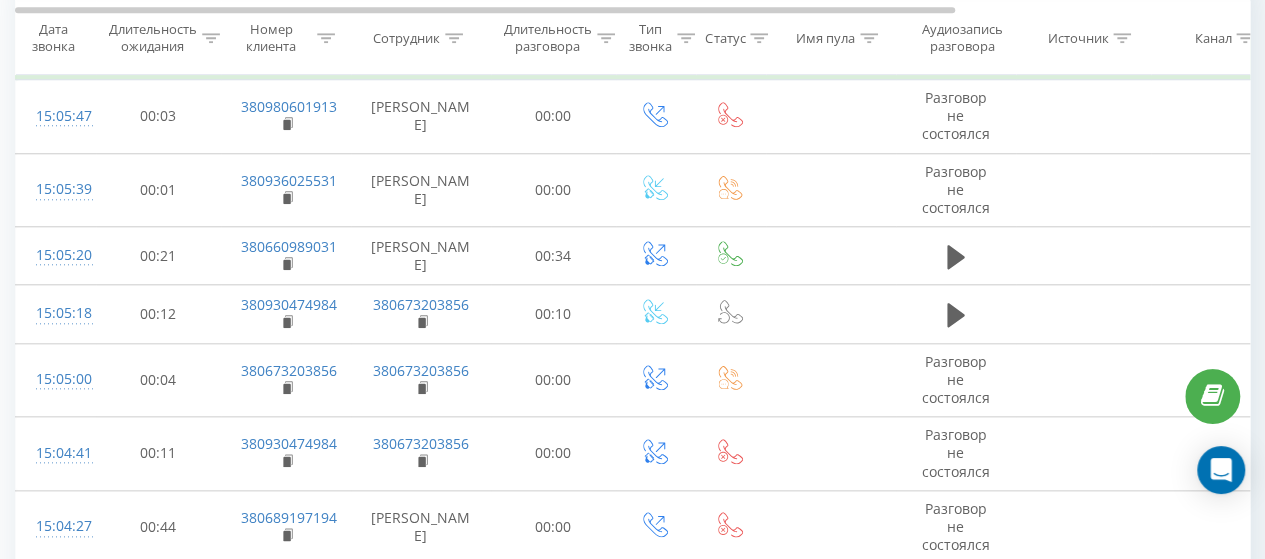 click 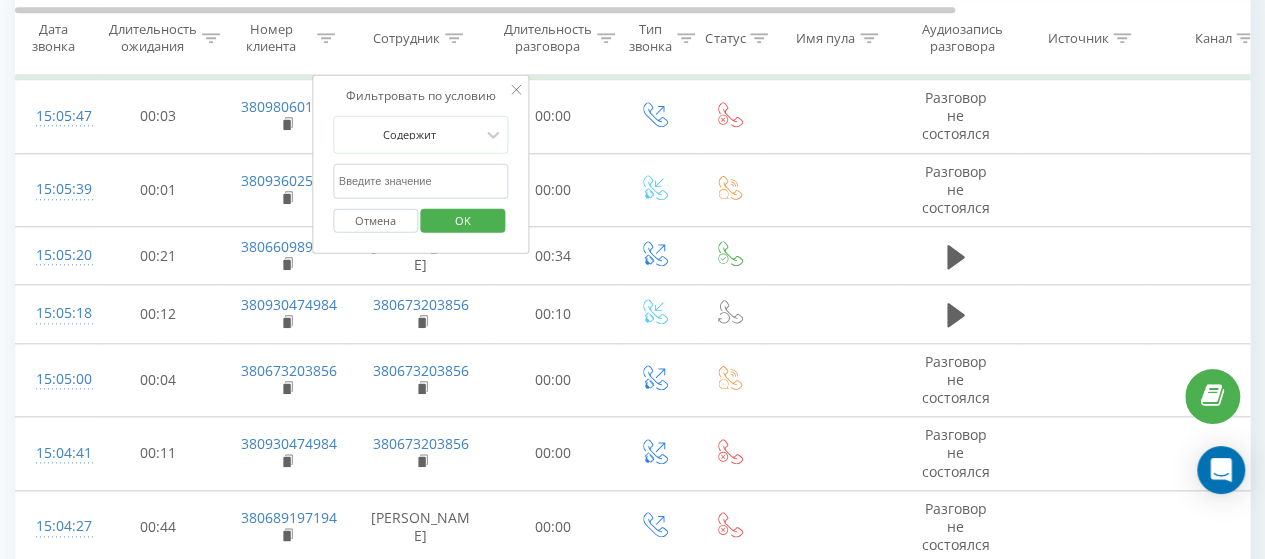 click at bounding box center (421, 180) 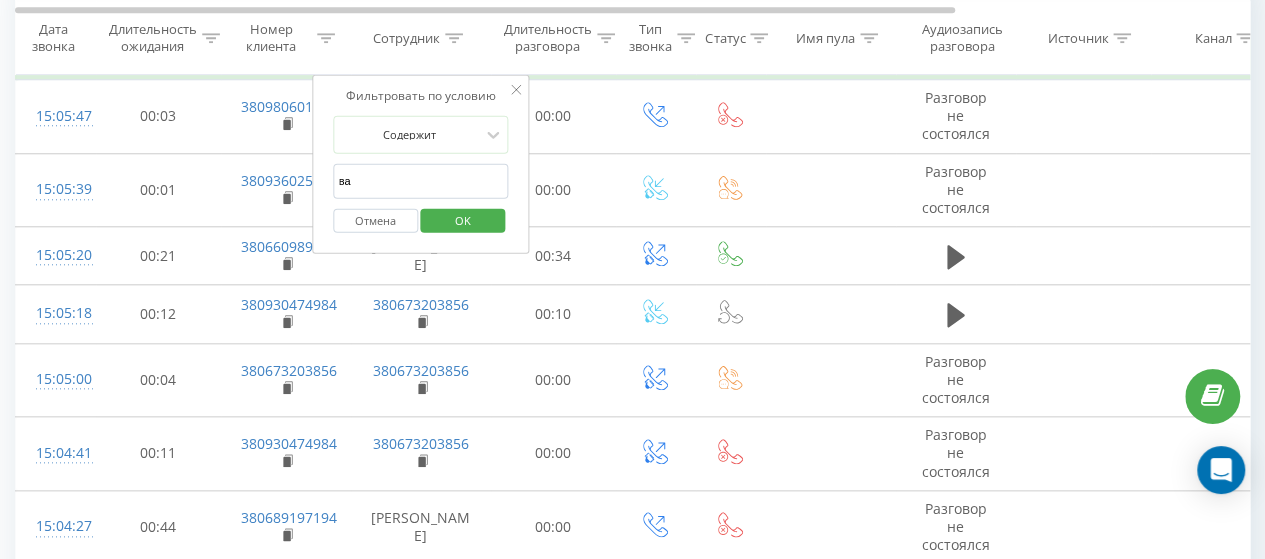 type on "валерія" 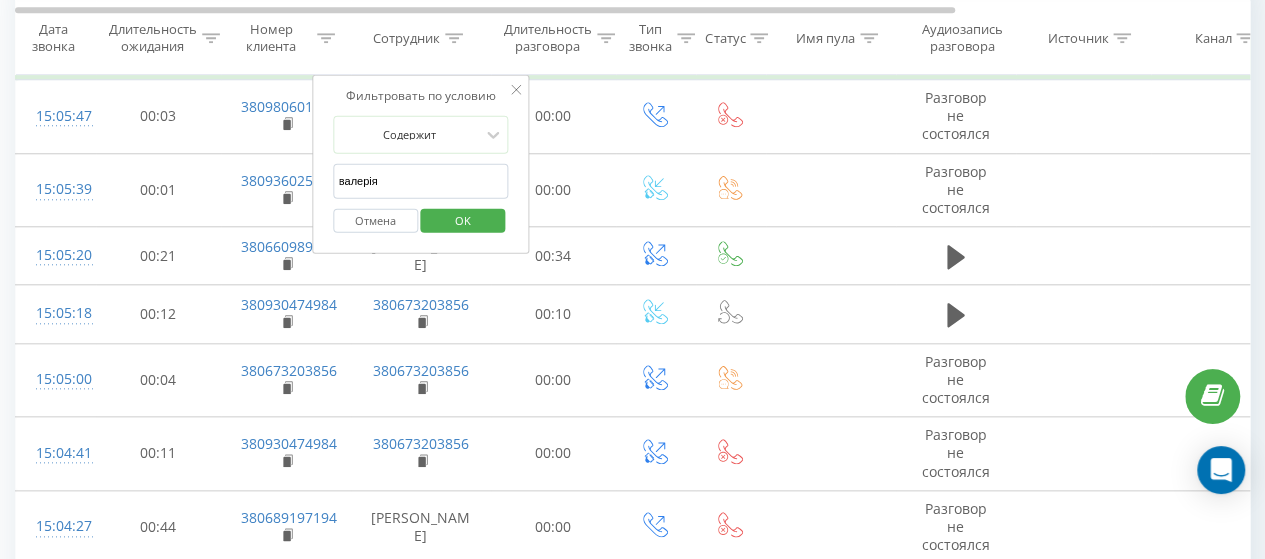 click on "OK" at bounding box center [463, 219] 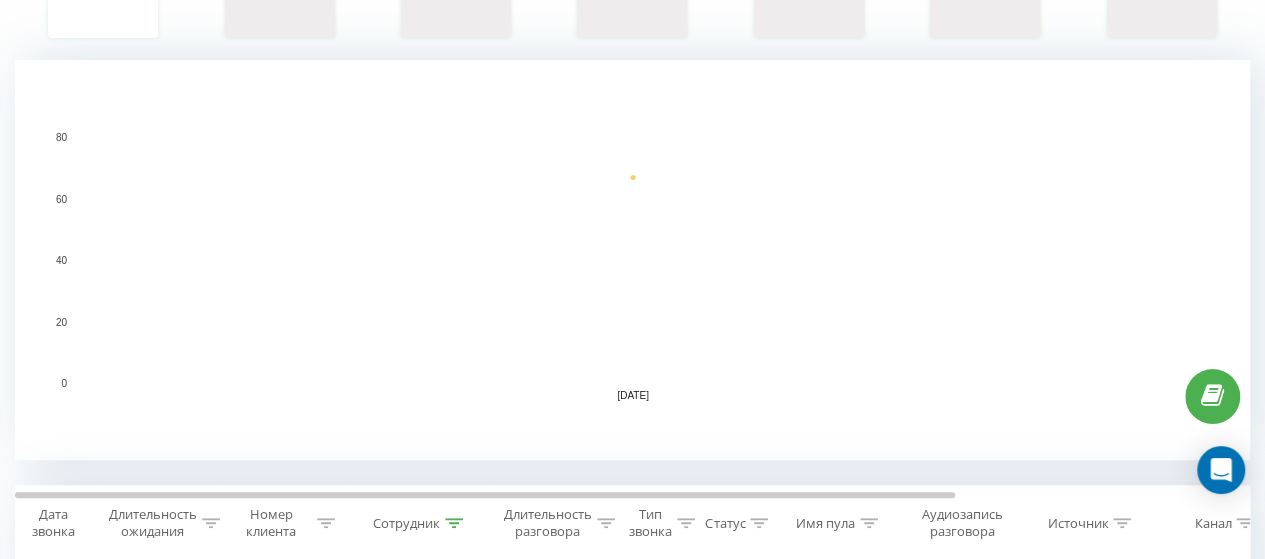 scroll, scrollTop: 100, scrollLeft: 0, axis: vertical 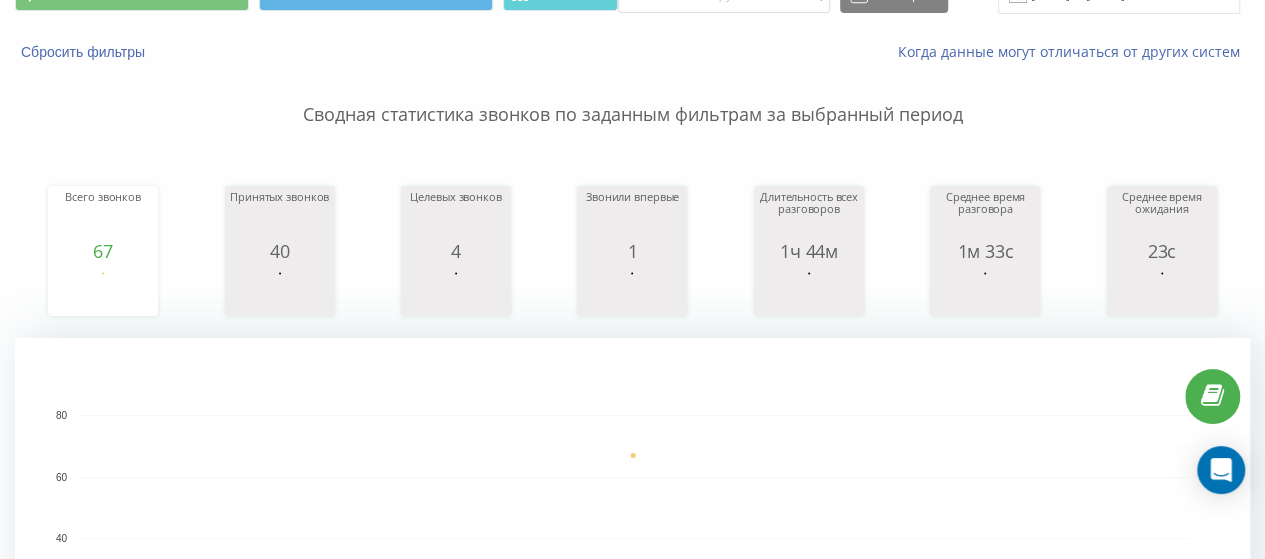click 